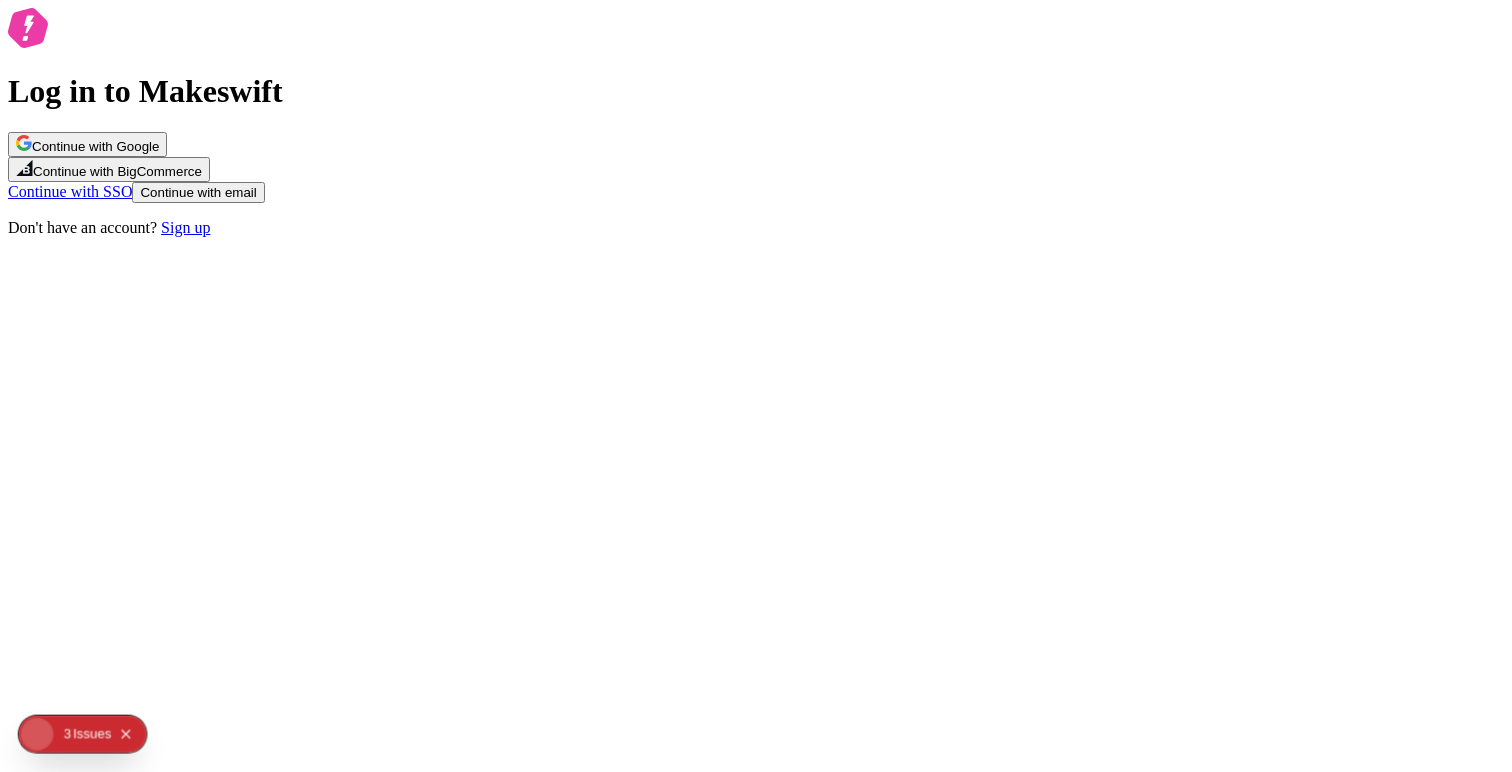 scroll, scrollTop: 0, scrollLeft: 0, axis: both 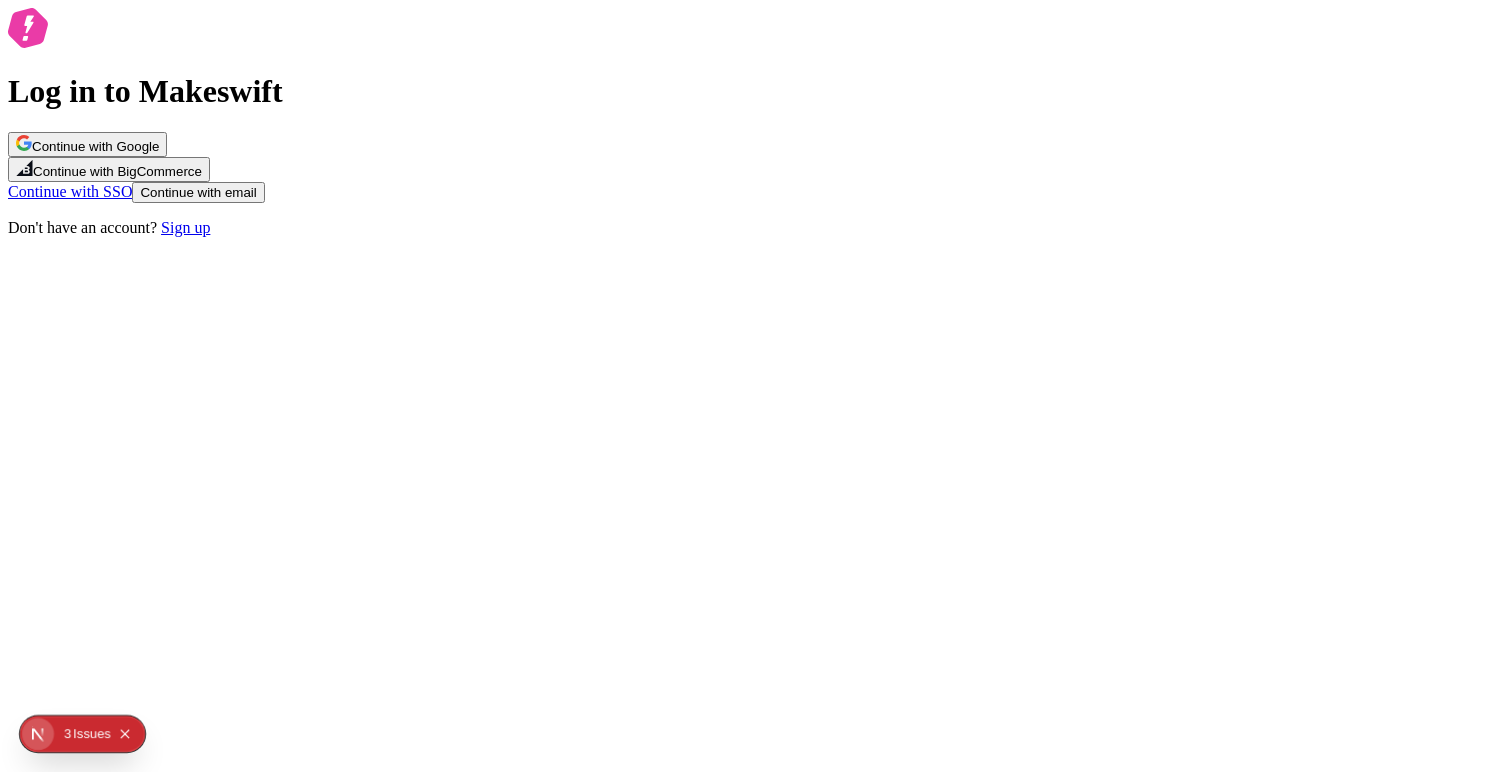 click on "Continue with Google" at bounding box center [87, 144] 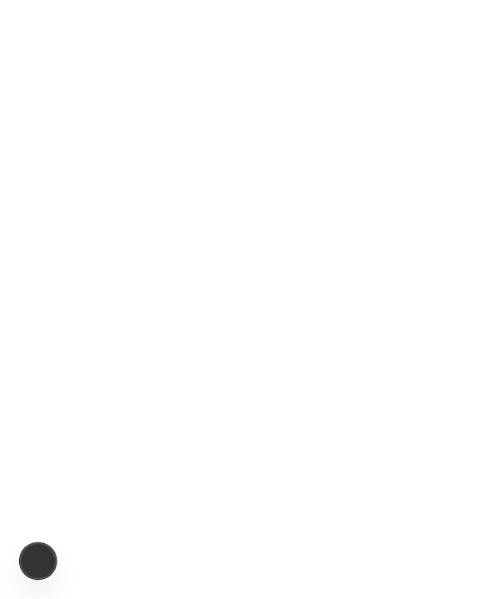 scroll, scrollTop: 0, scrollLeft: 0, axis: both 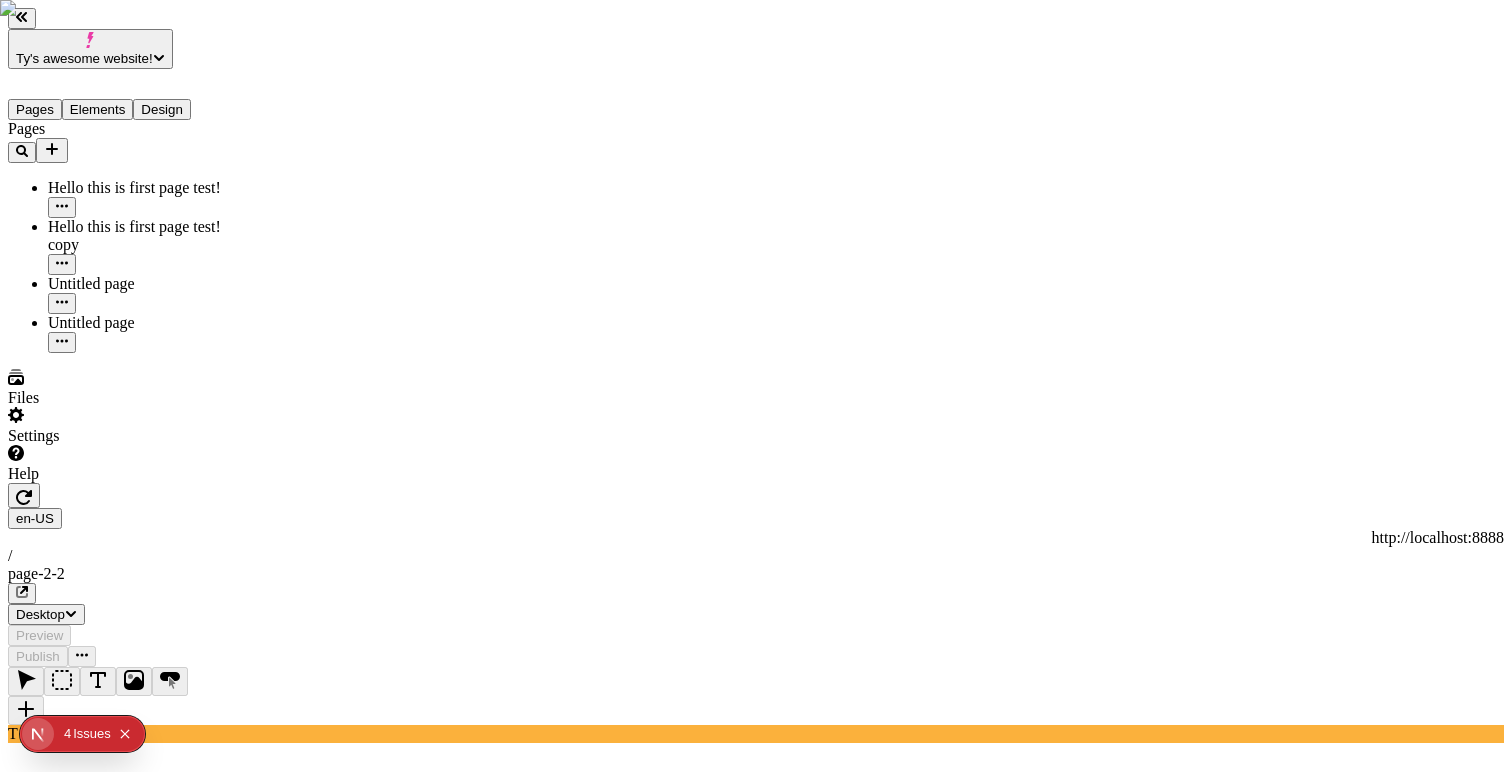 click on "Untitled page" at bounding box center [148, 294] 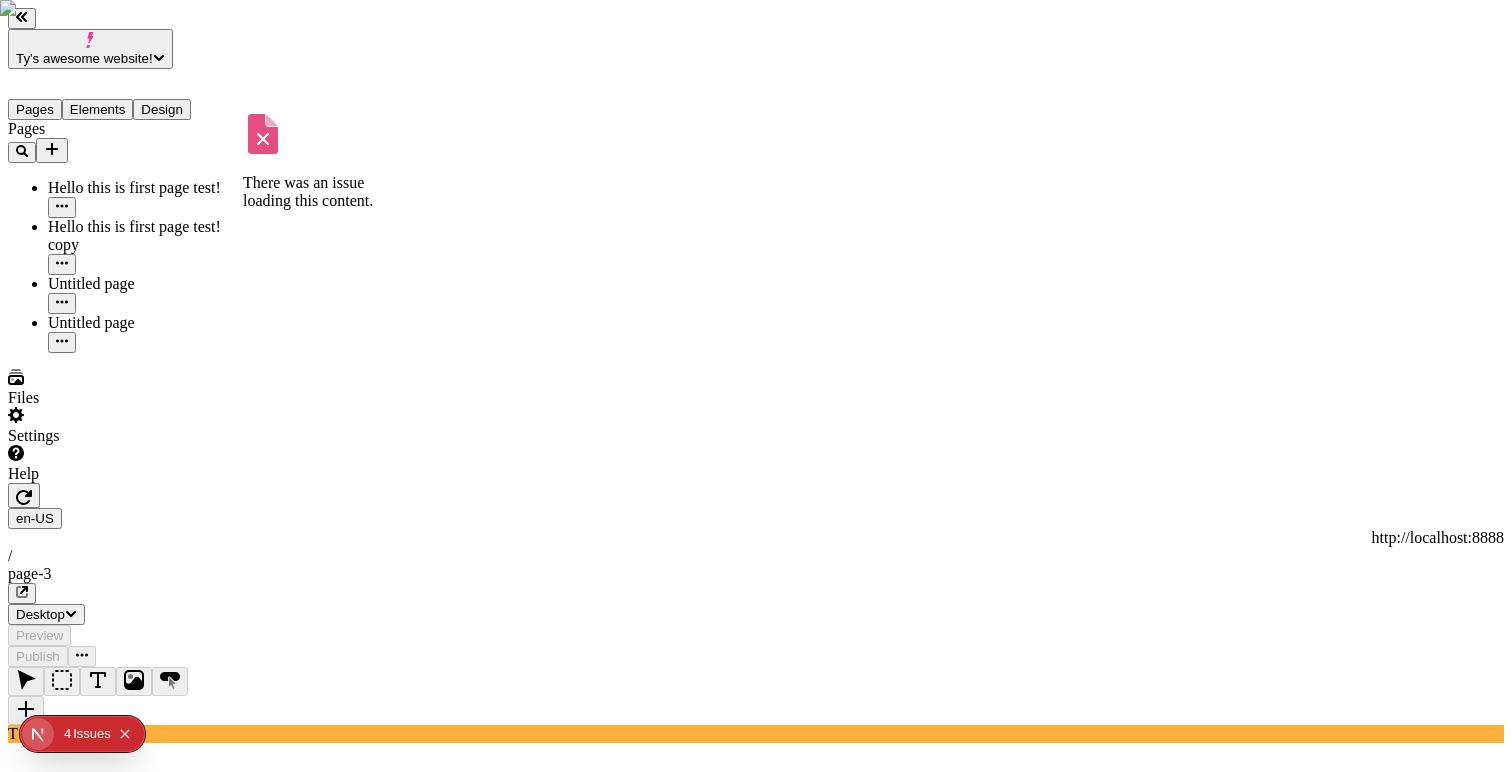 click on "Hello this is first page test! copy" at bounding box center (148, 236) 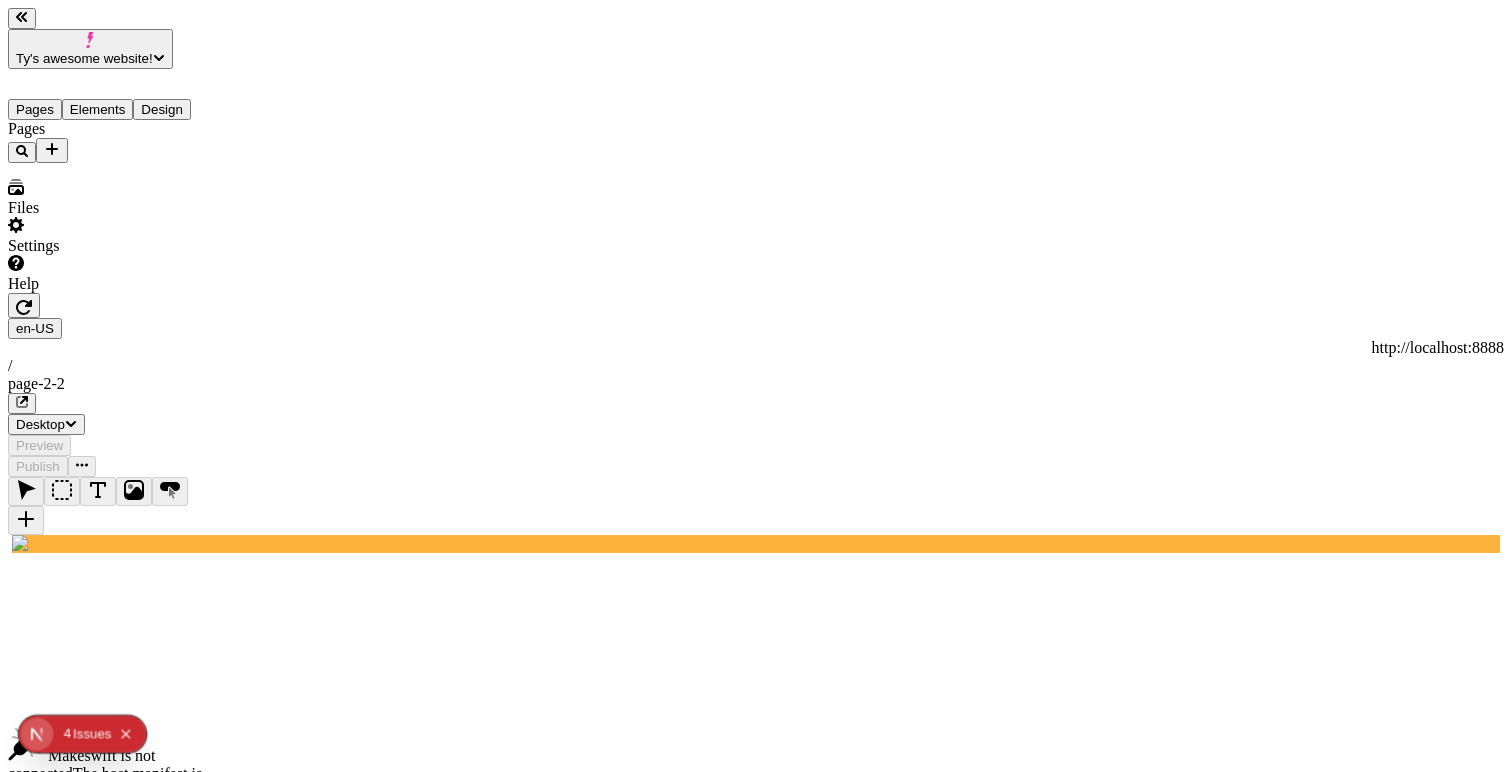 scroll, scrollTop: 0, scrollLeft: 0, axis: both 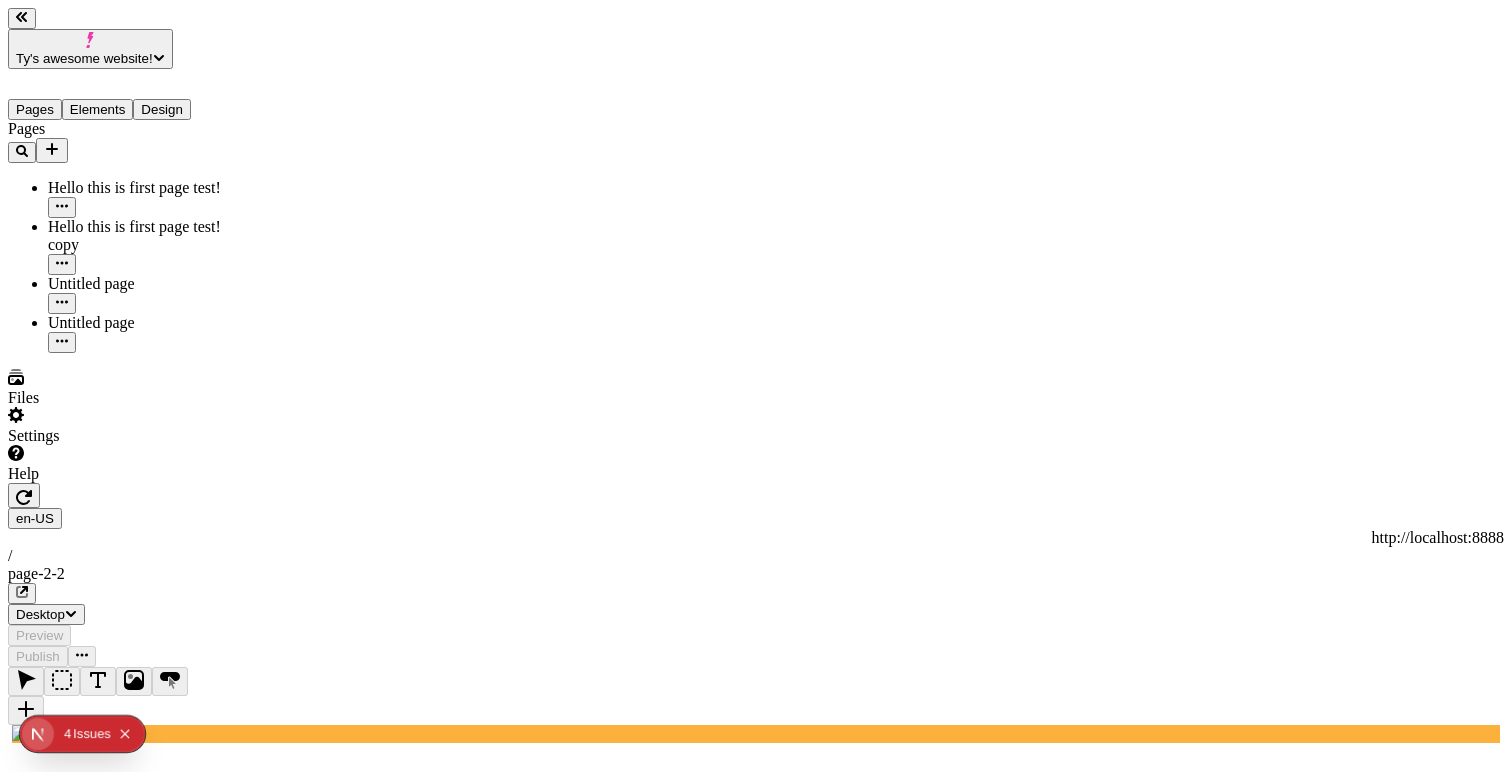 click 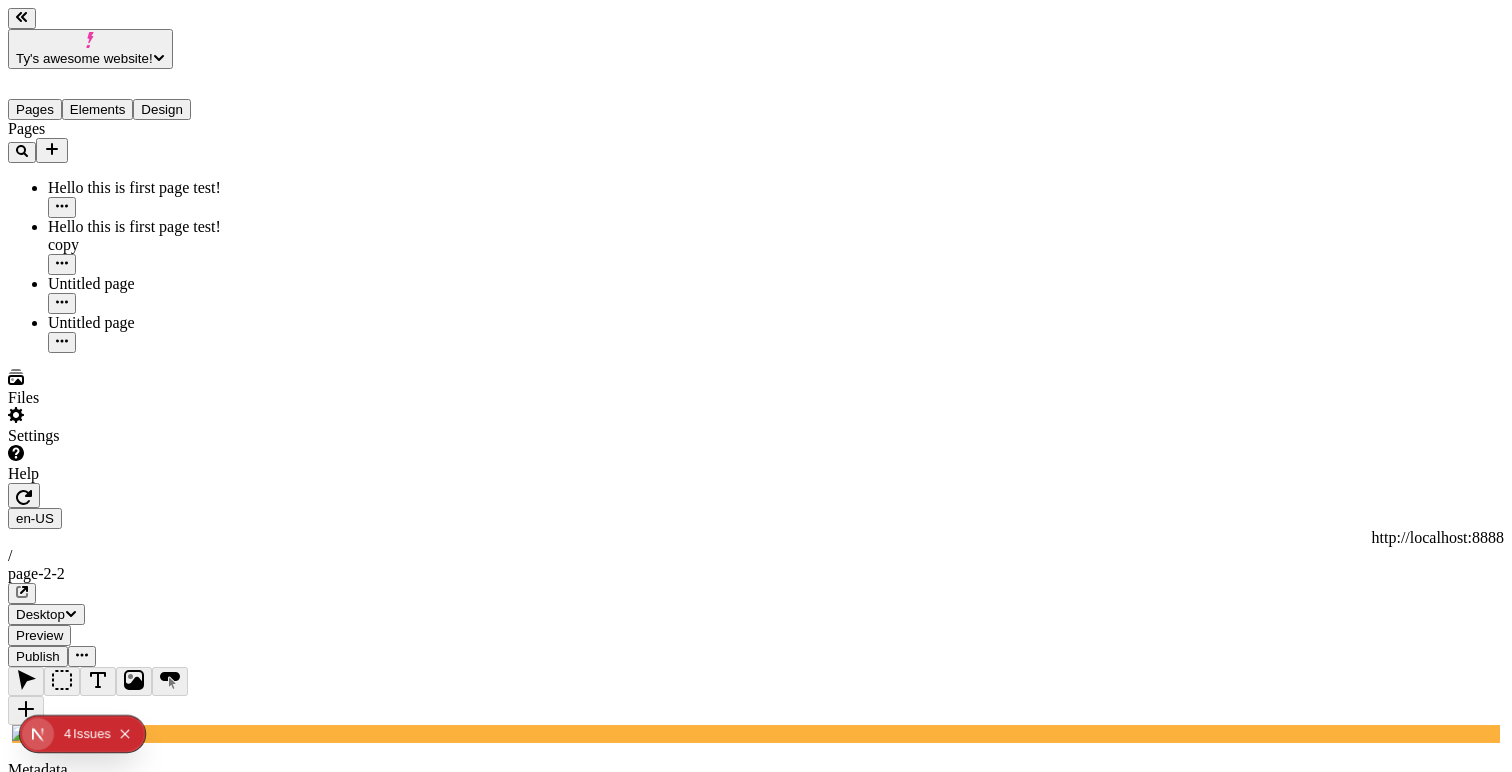 type on "/page-2-2" 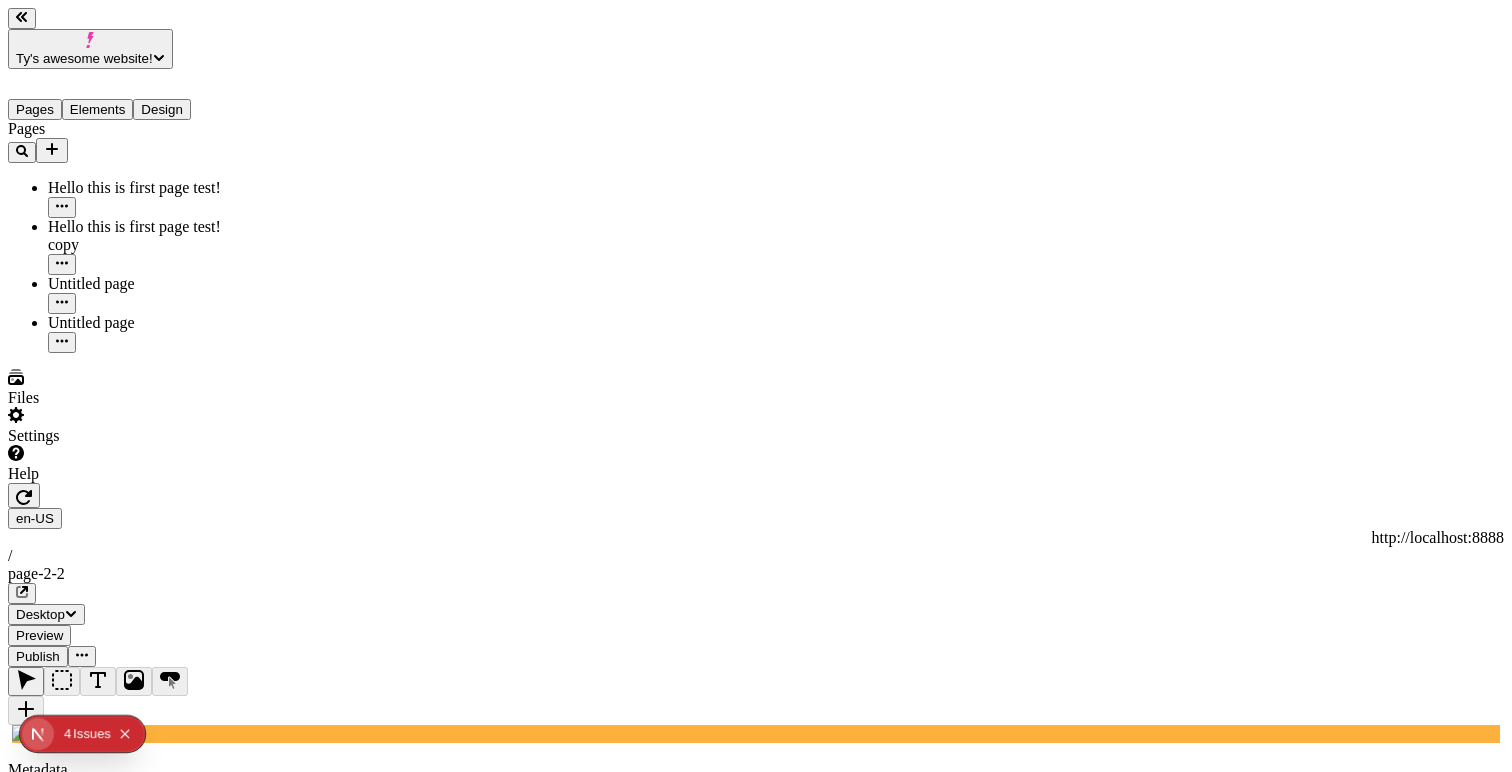 click 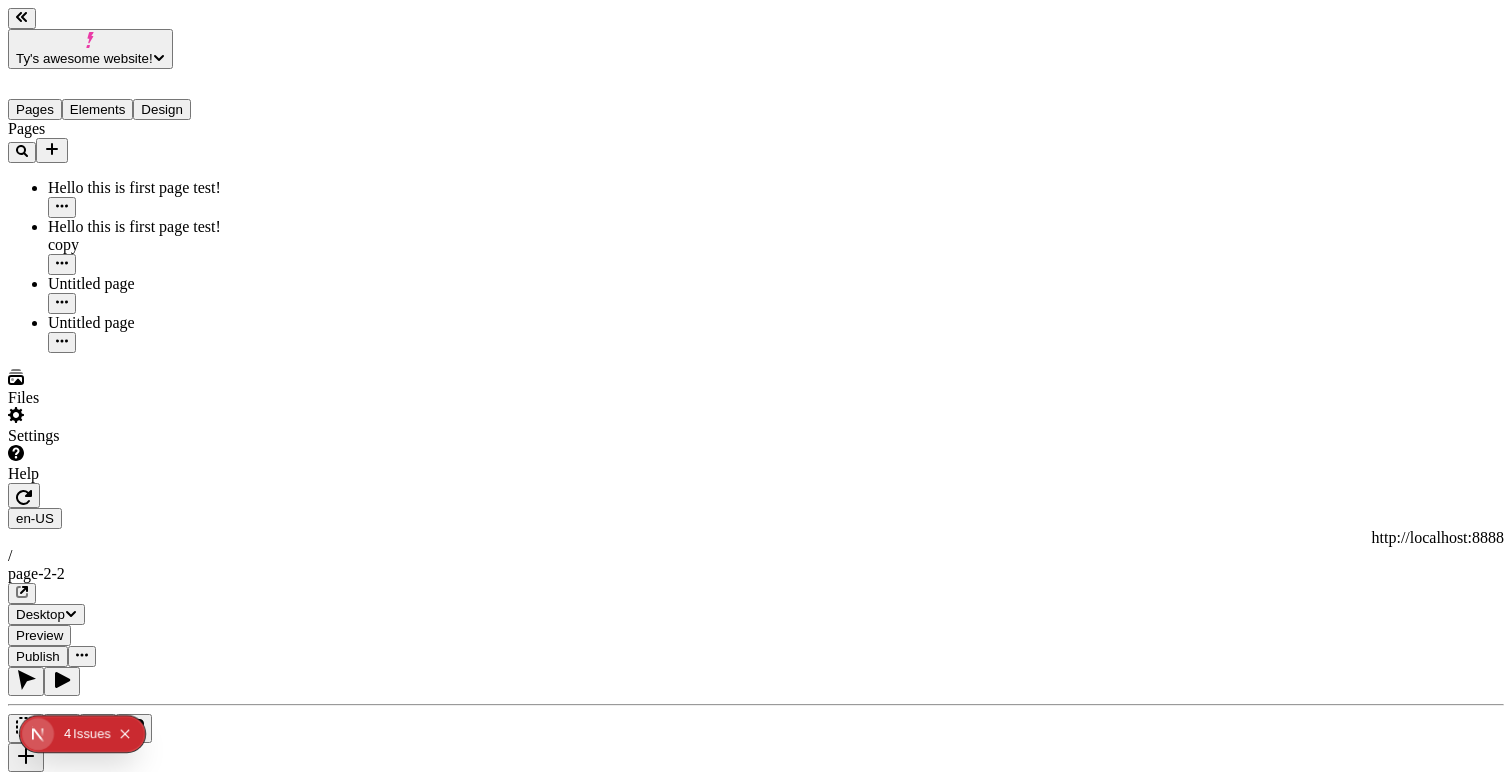 click 